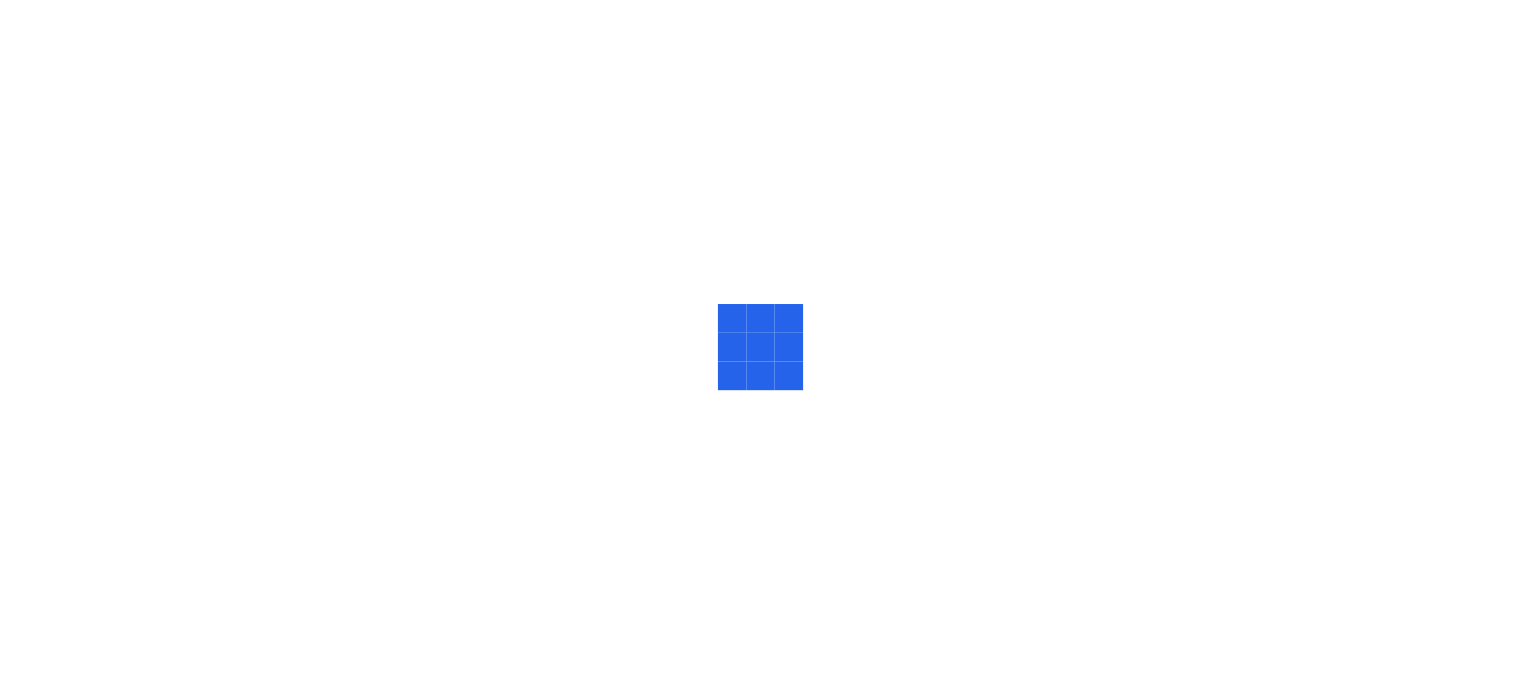 scroll, scrollTop: 0, scrollLeft: 0, axis: both 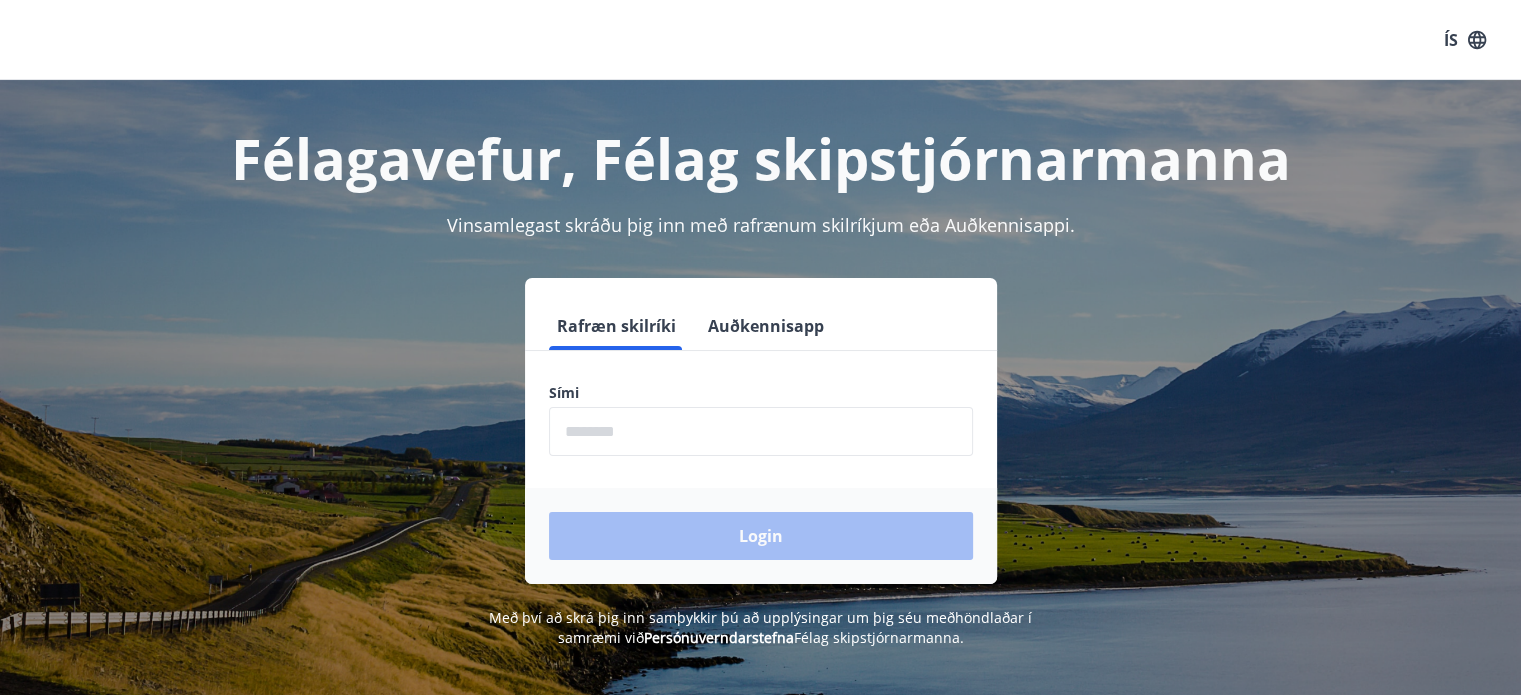 click at bounding box center (761, 431) 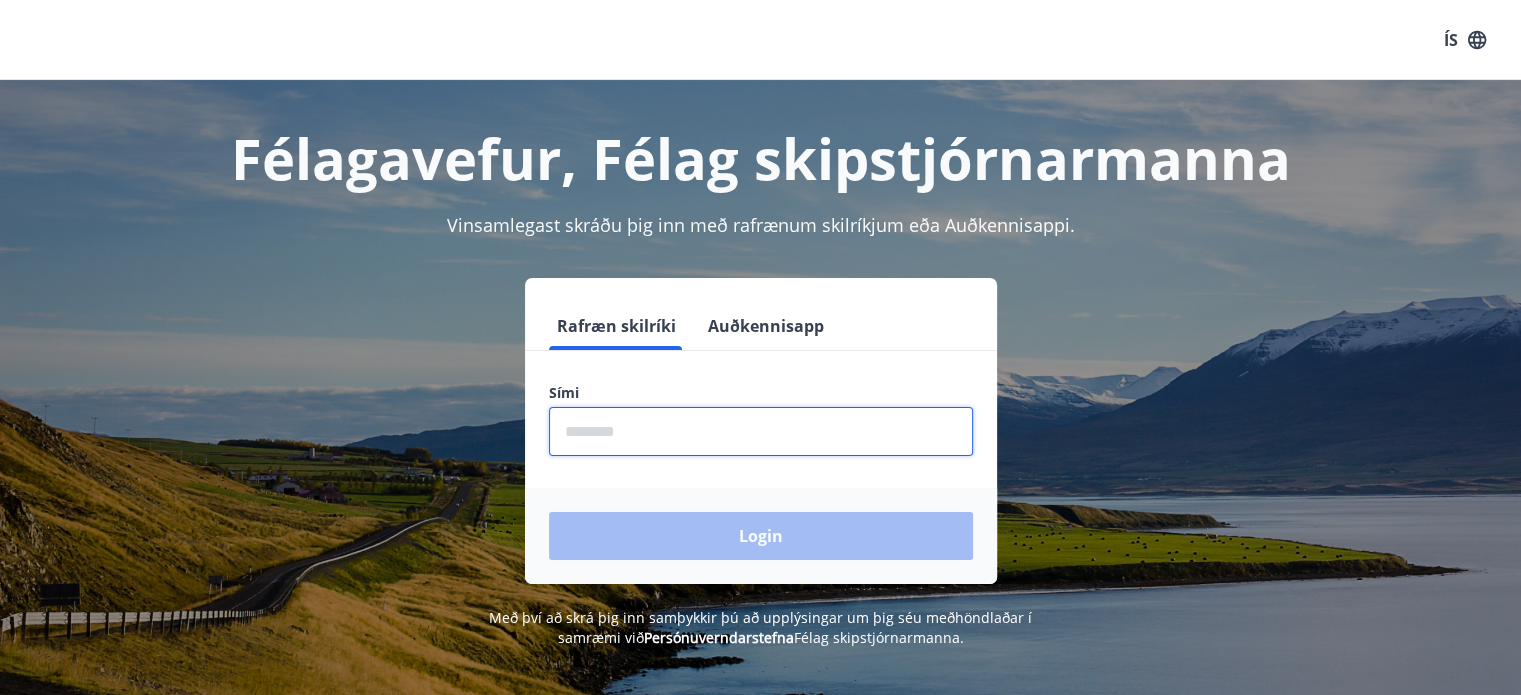type on "********" 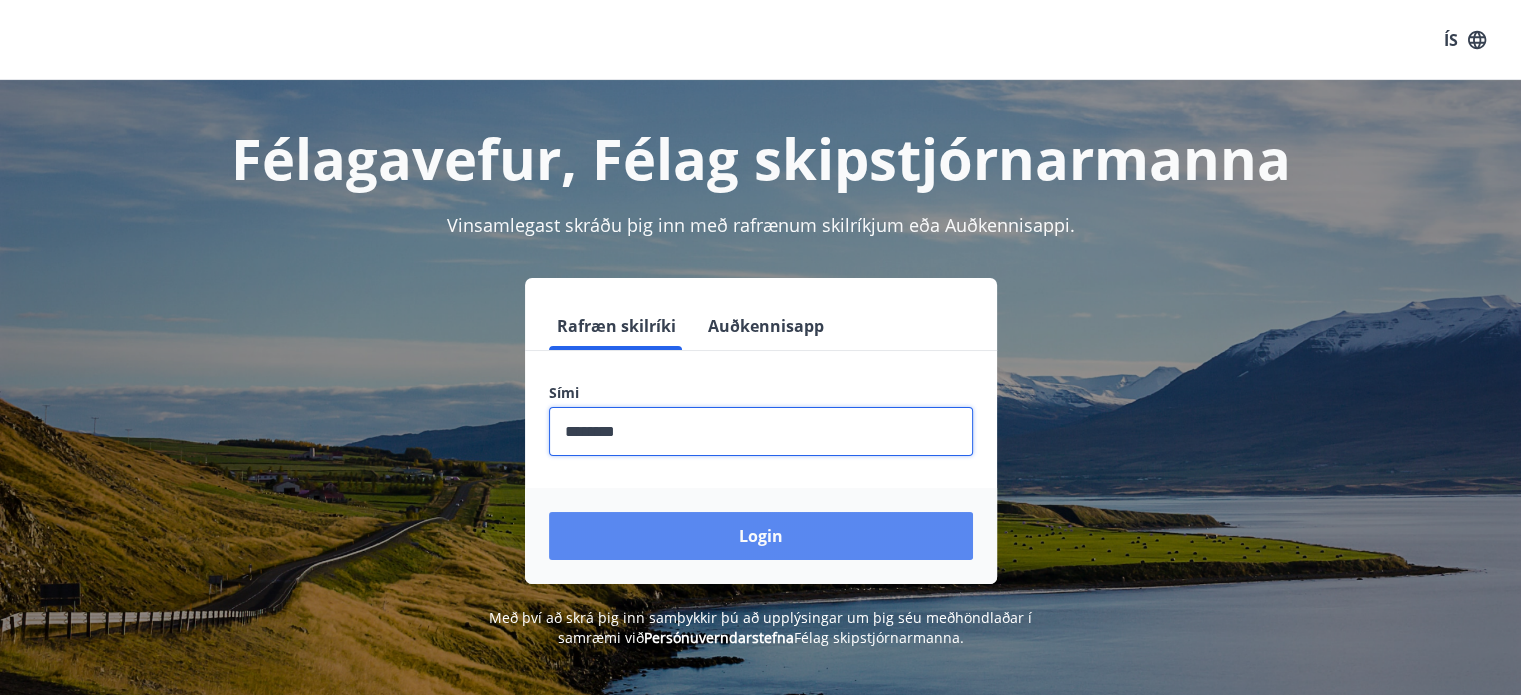 click on "Login" at bounding box center [761, 536] 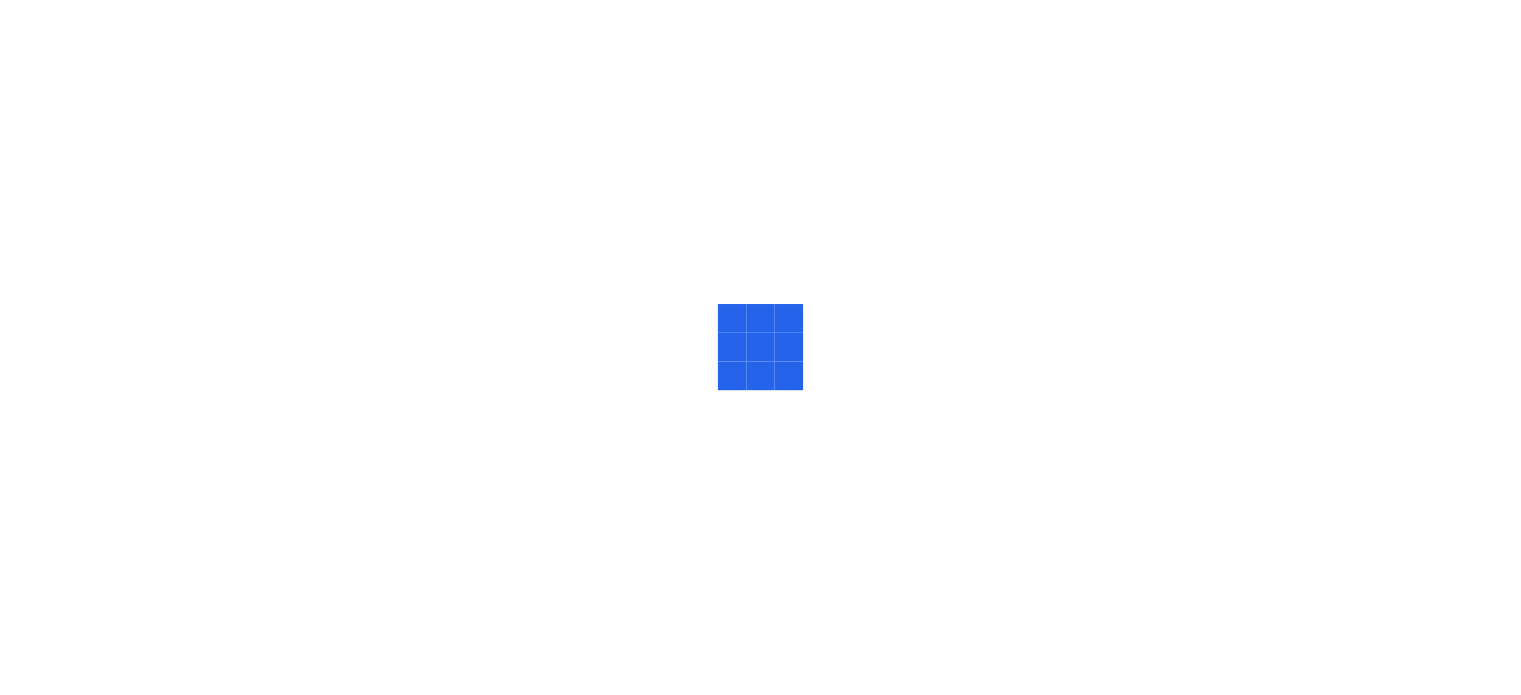 scroll, scrollTop: 0, scrollLeft: 0, axis: both 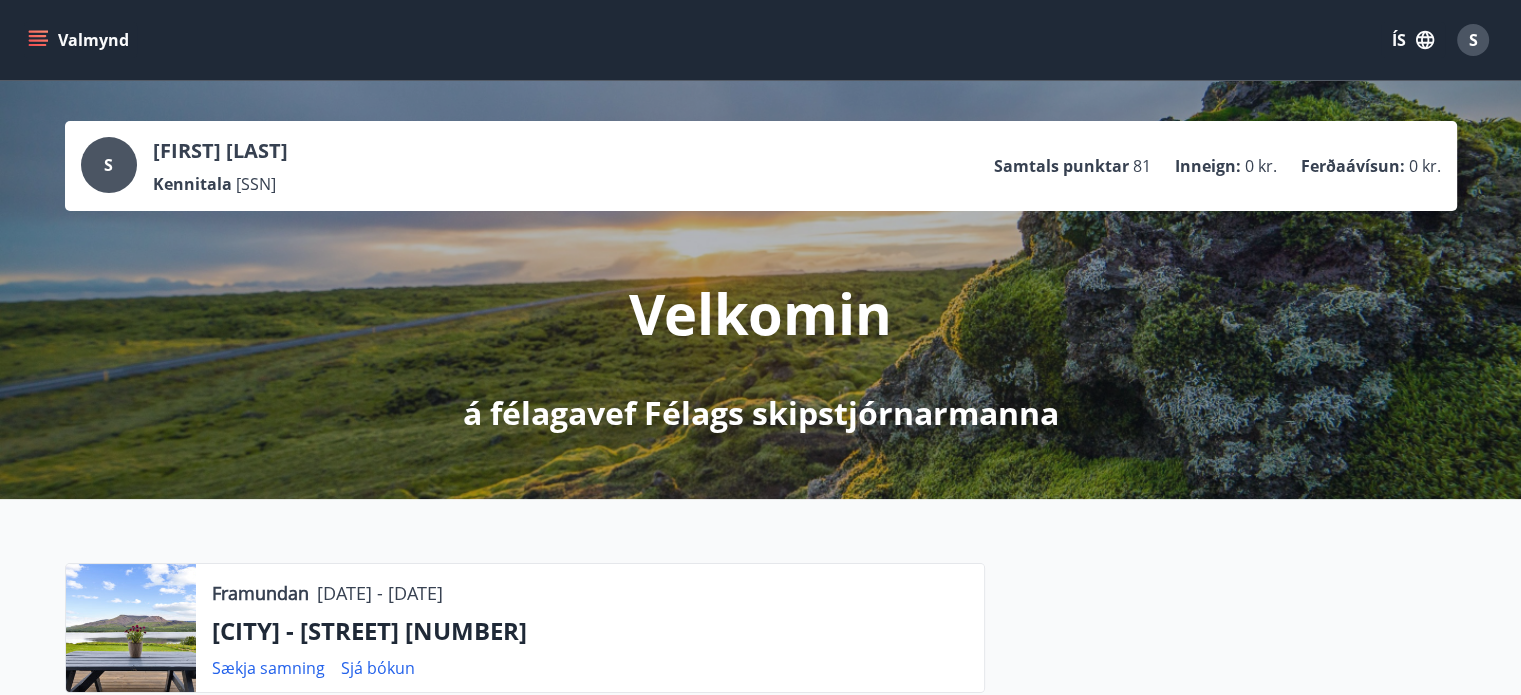 click 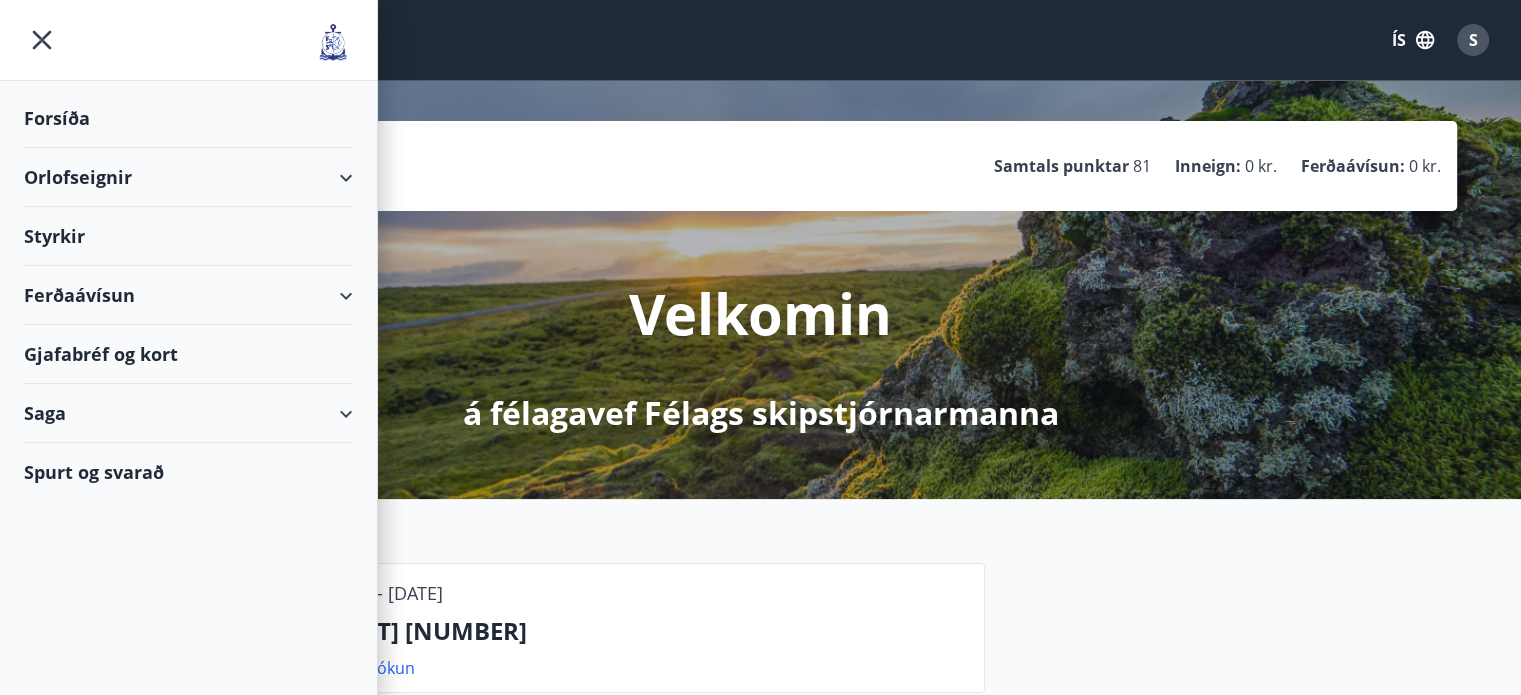 click on "Orlofseignir" at bounding box center (188, 177) 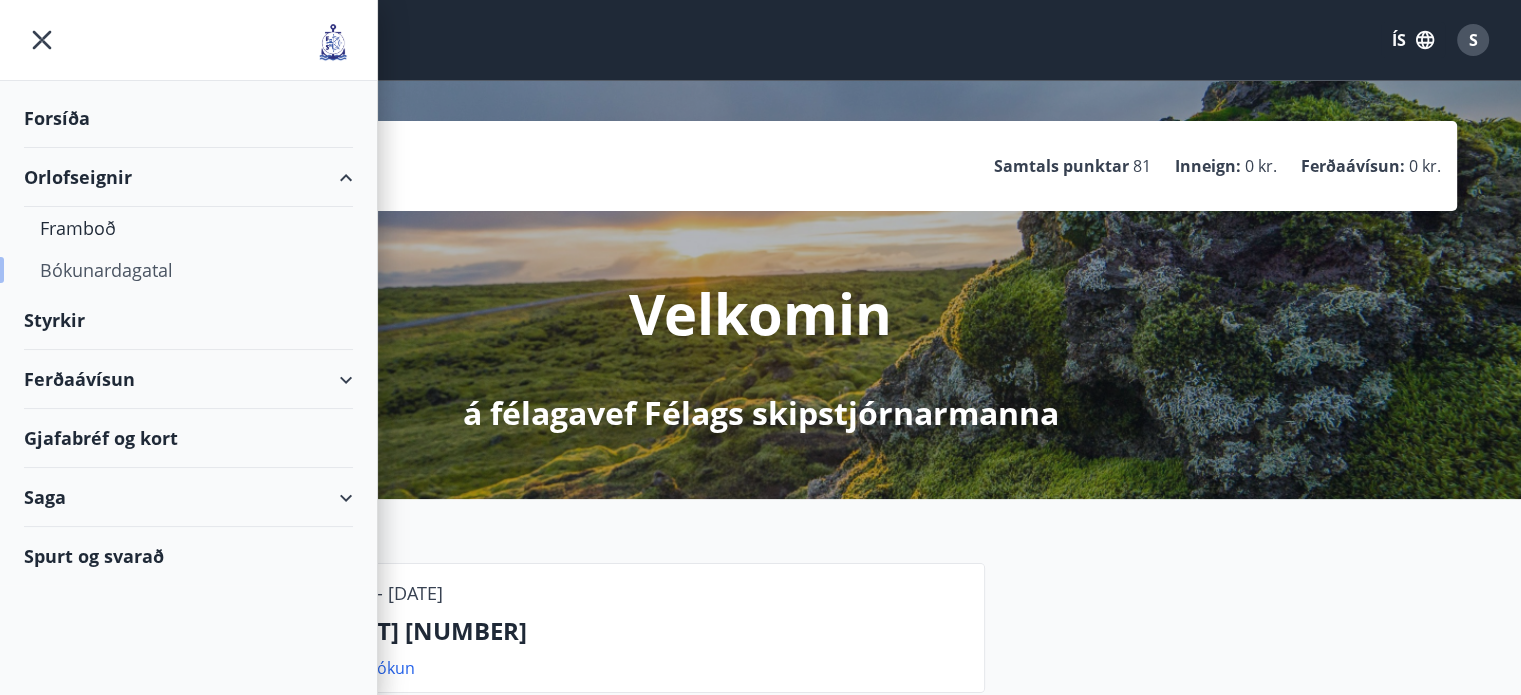 click on "Bókunardagatal" at bounding box center (188, 270) 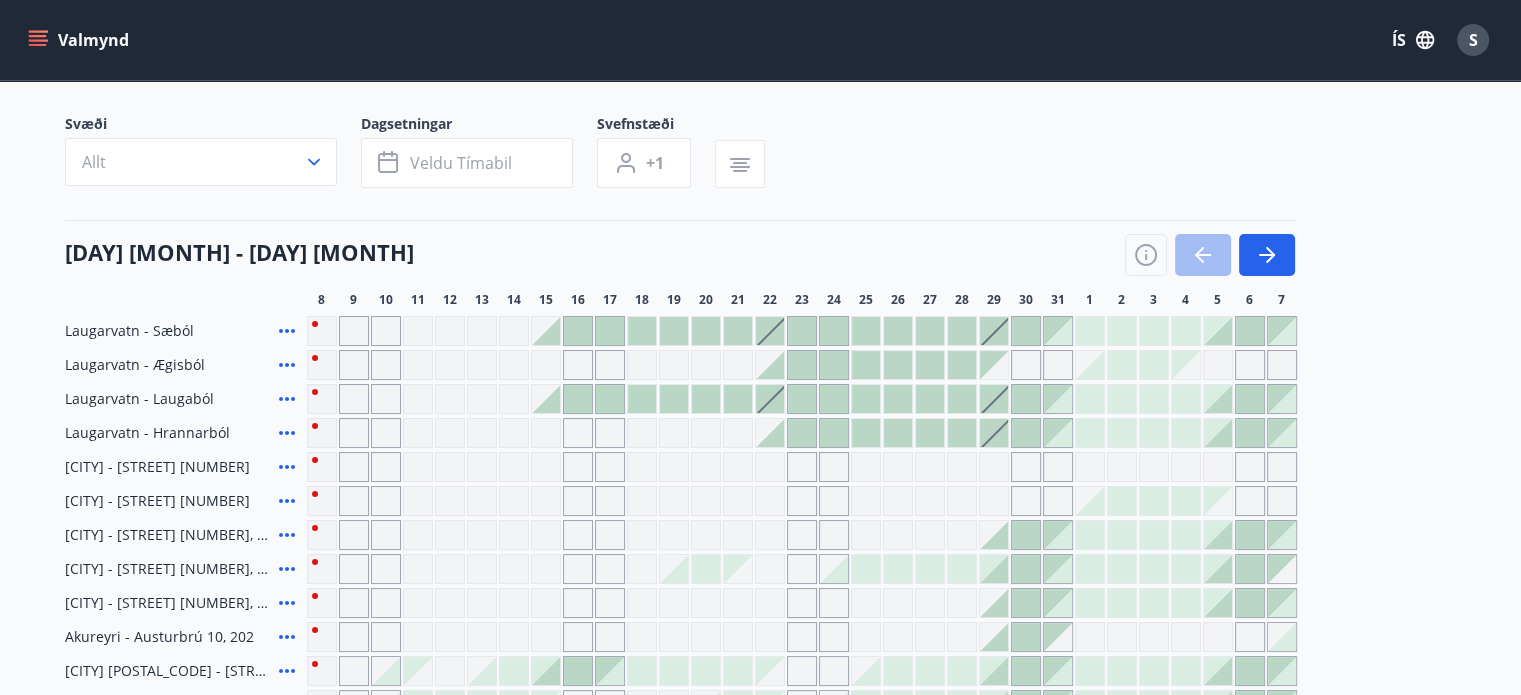 scroll, scrollTop: 0, scrollLeft: 0, axis: both 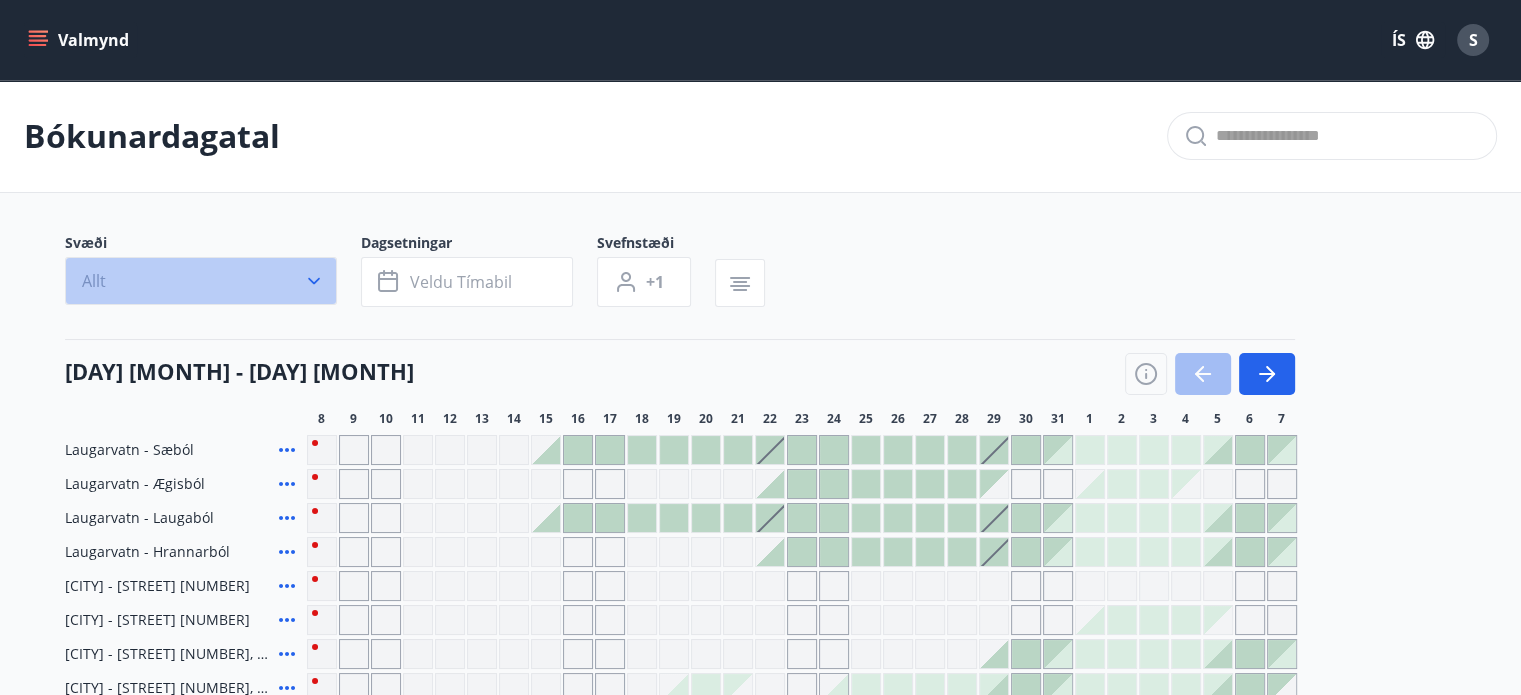 click 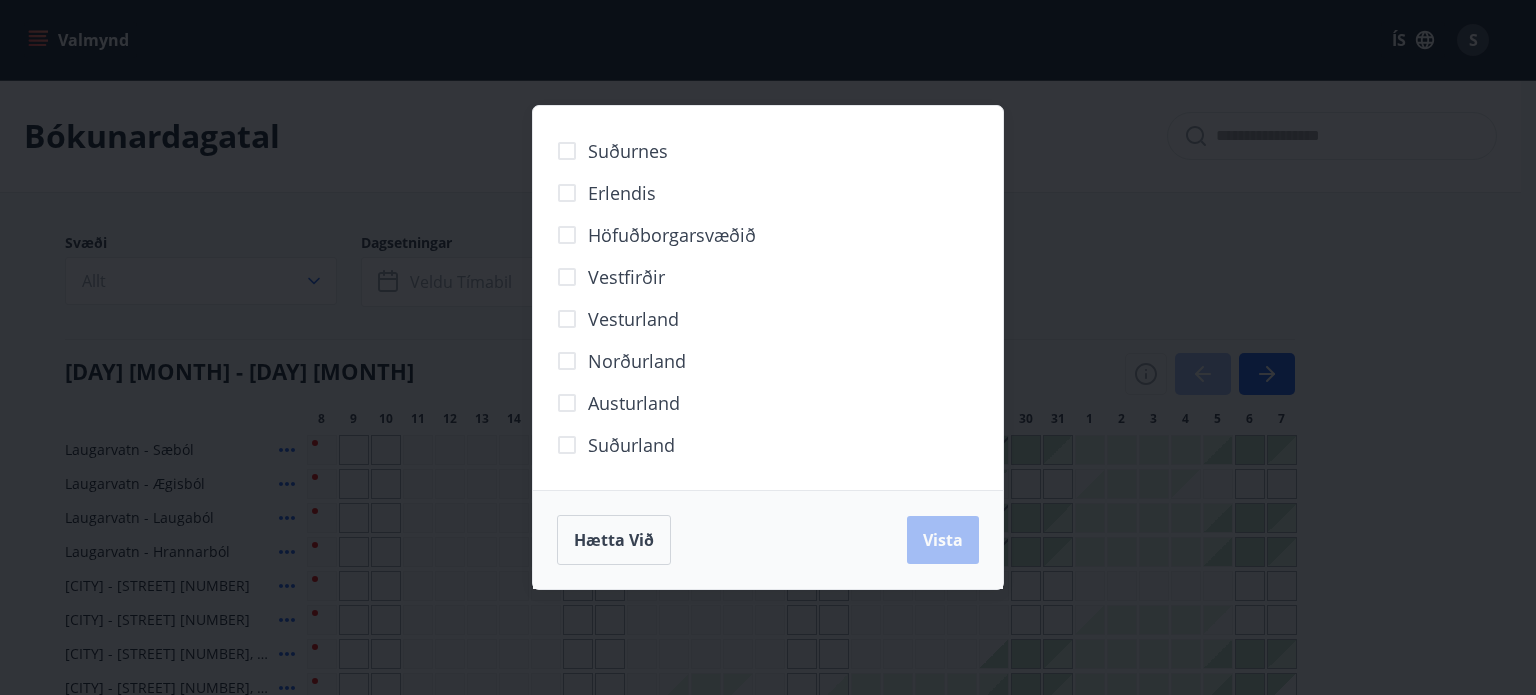 click on "Höfuðborgarsvæðið" at bounding box center (672, 235) 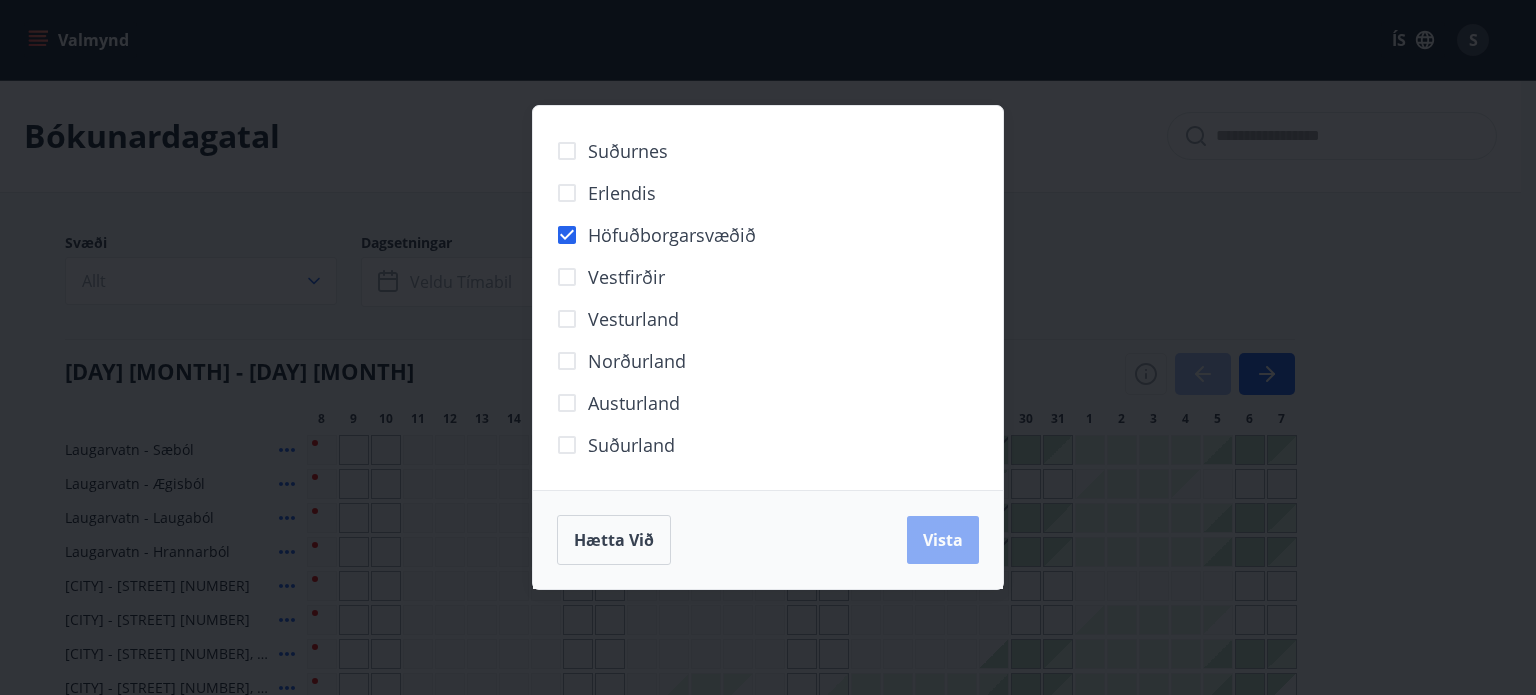 click on "Vista" at bounding box center (943, 540) 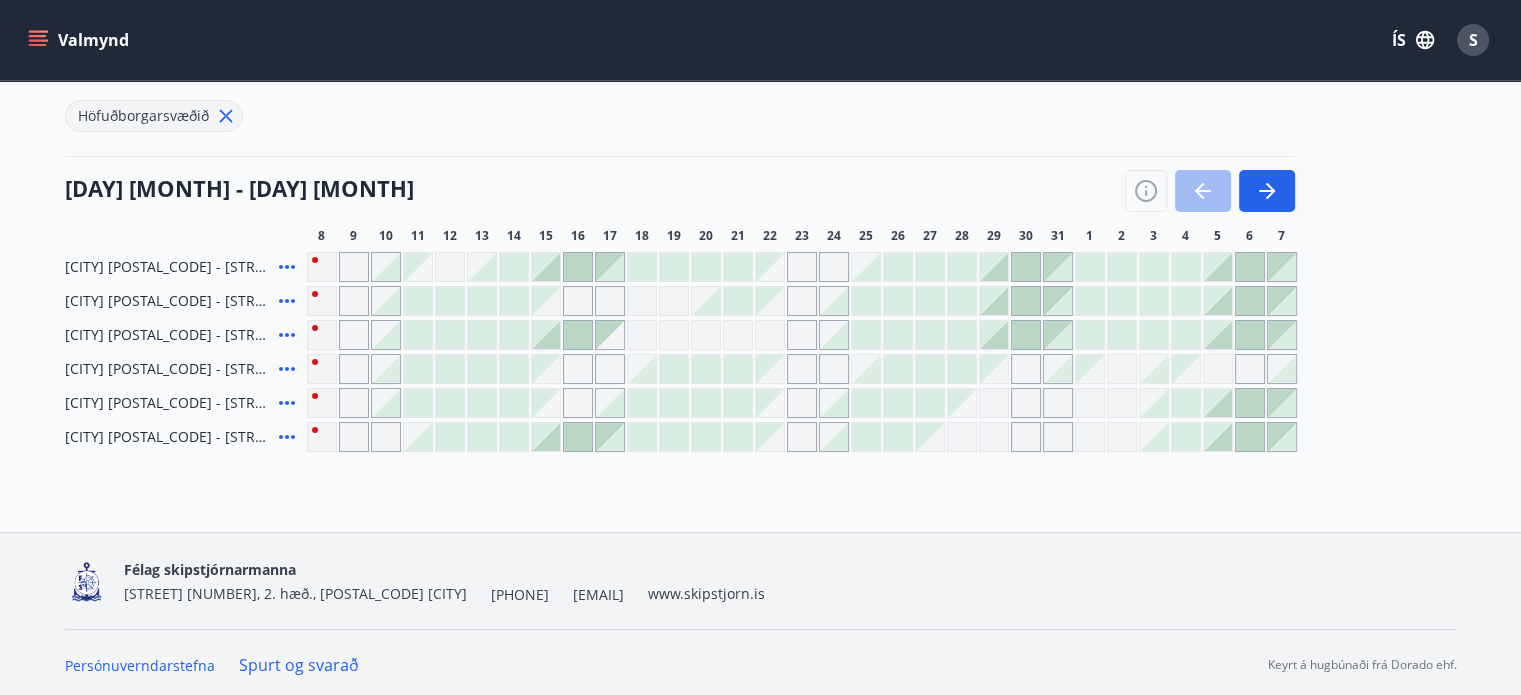 scroll, scrollTop: 235, scrollLeft: 0, axis: vertical 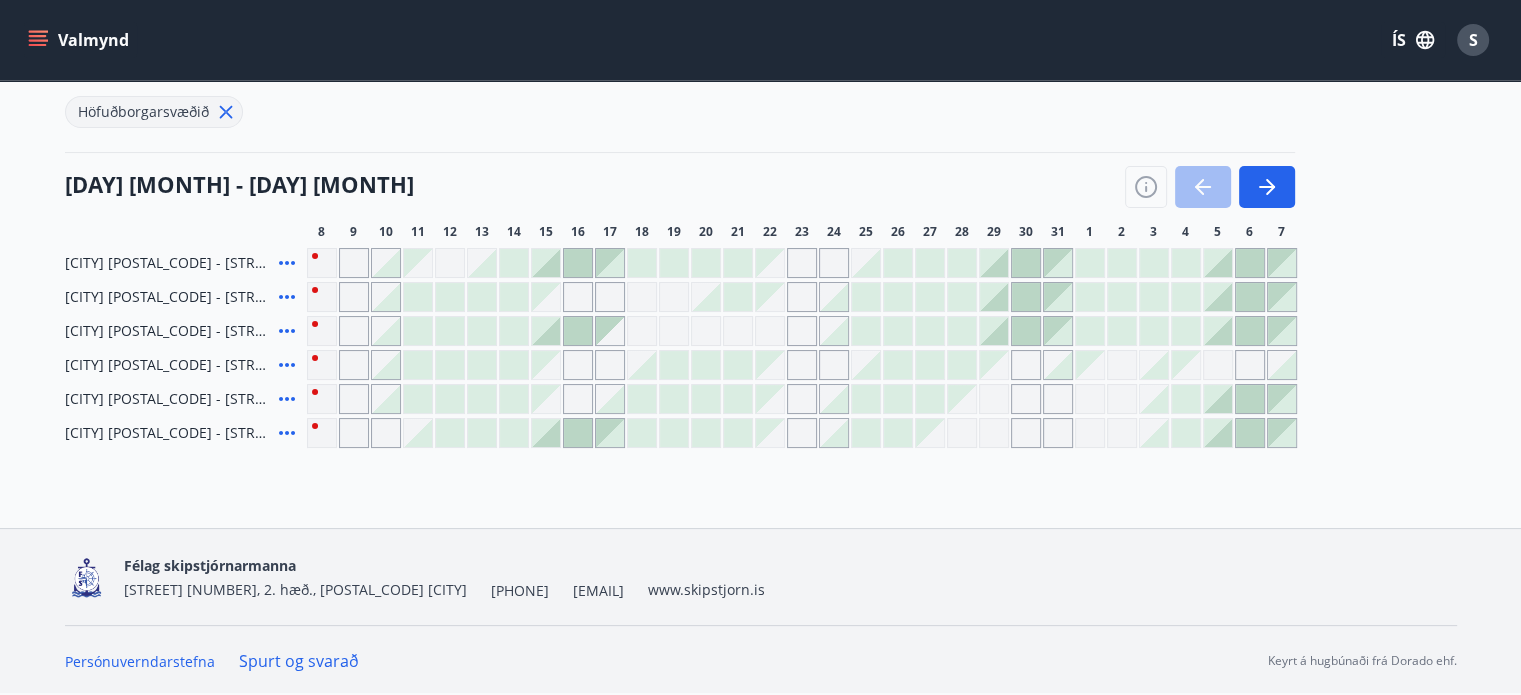 click 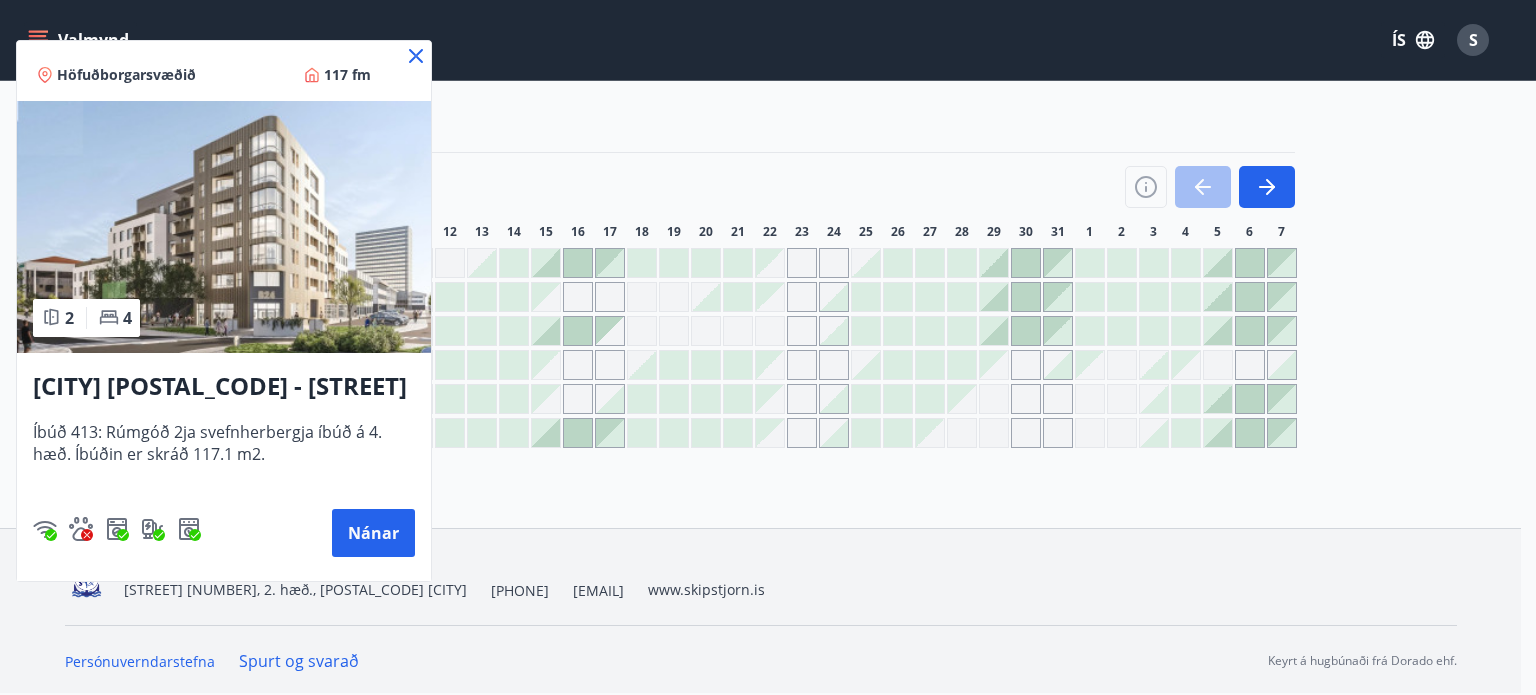 click 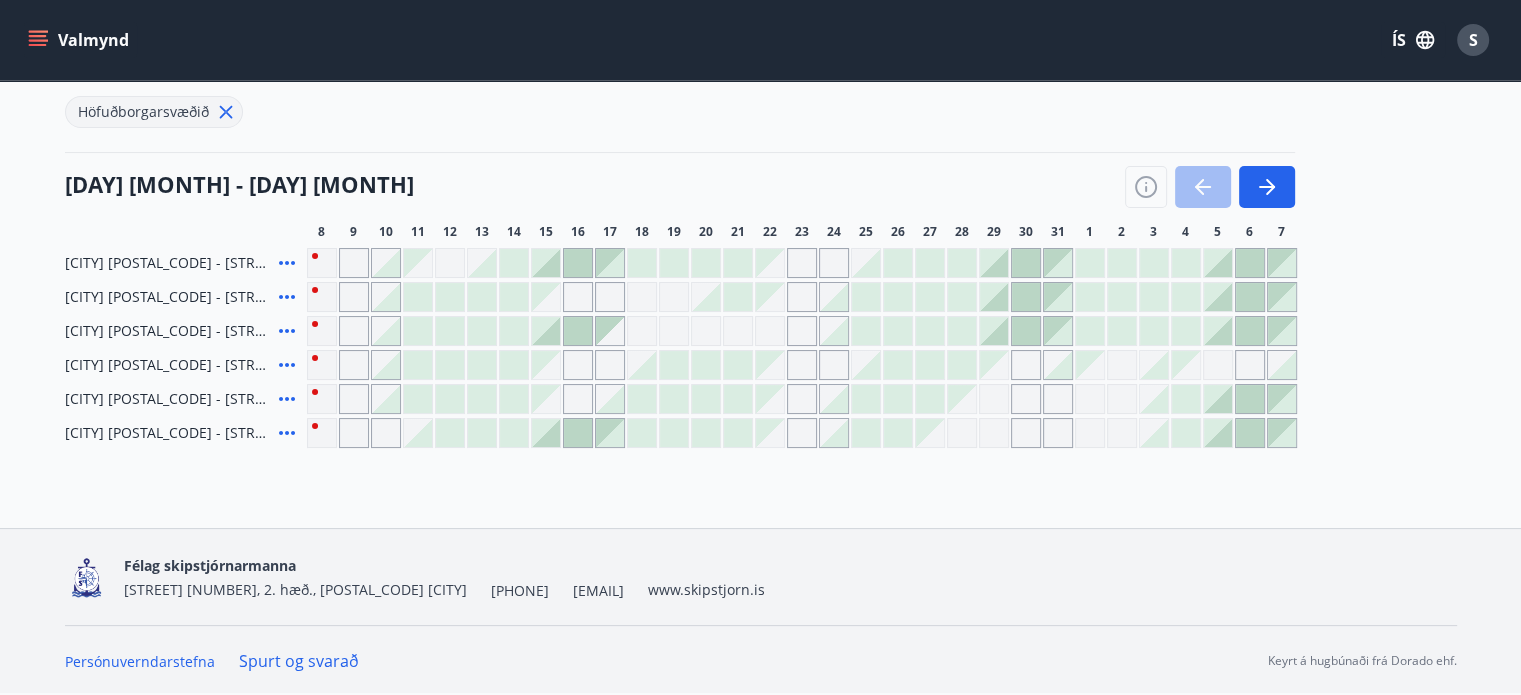 click 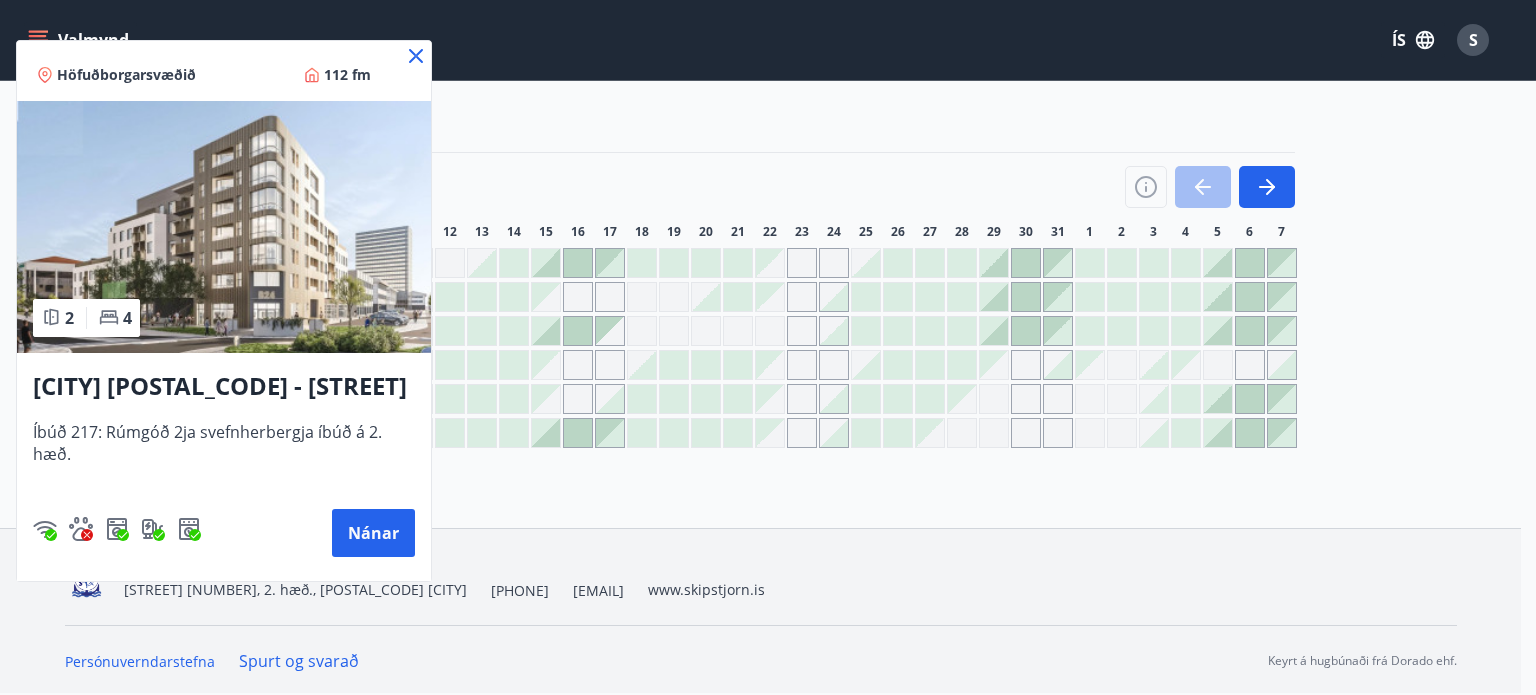 click 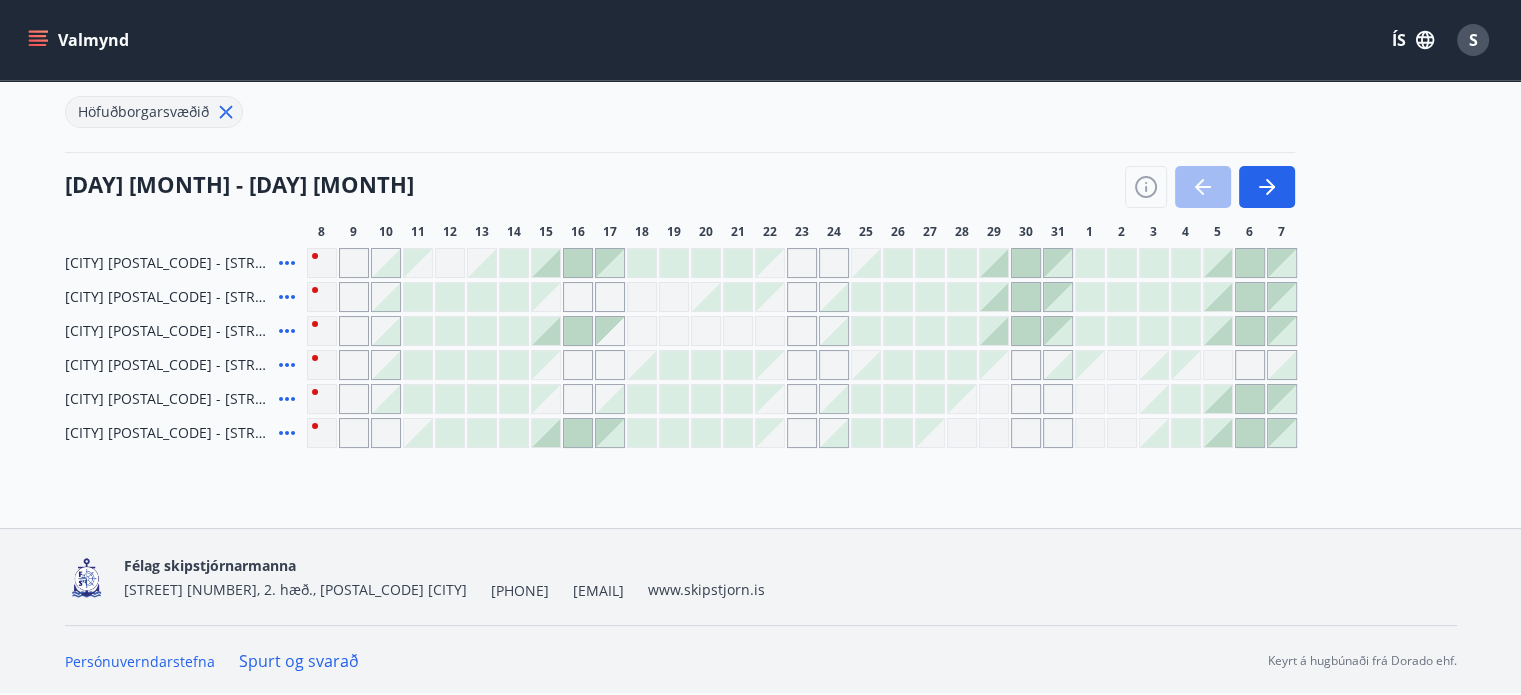 click 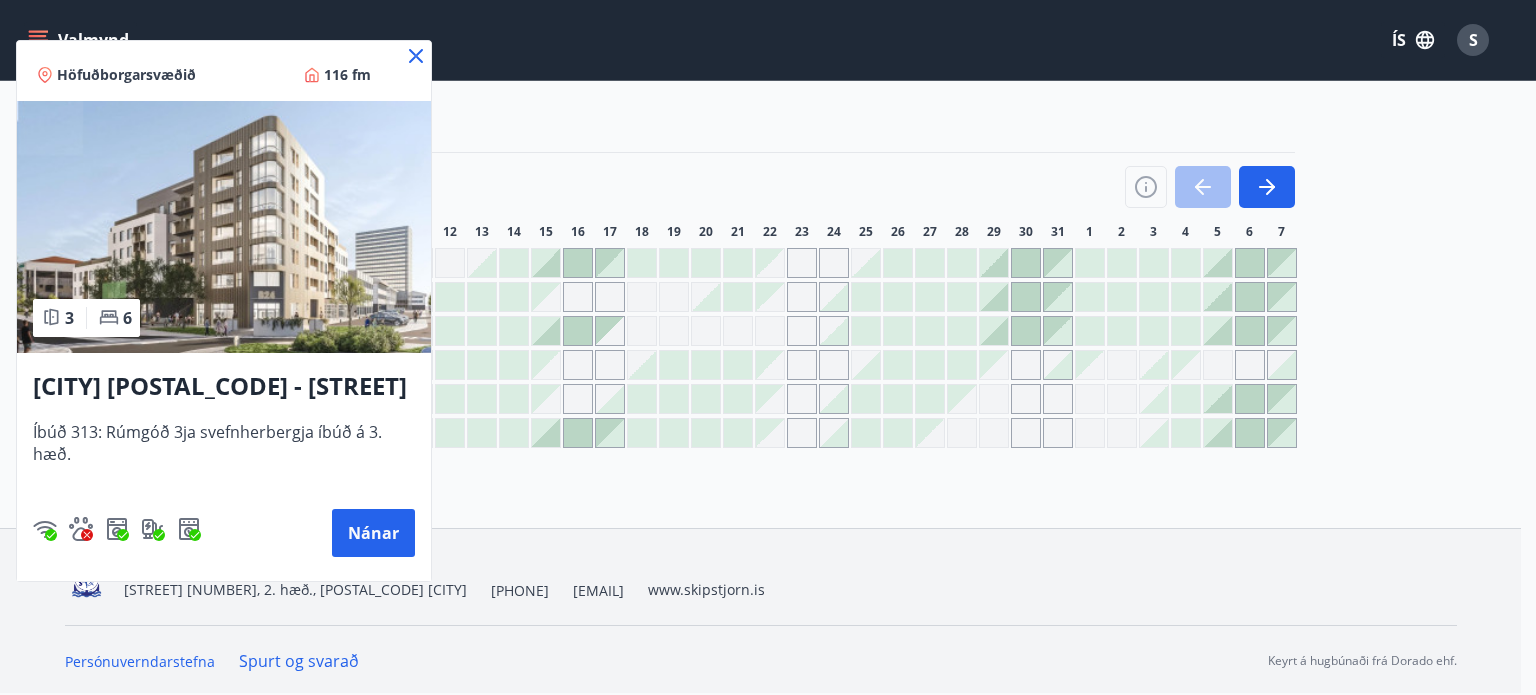 click 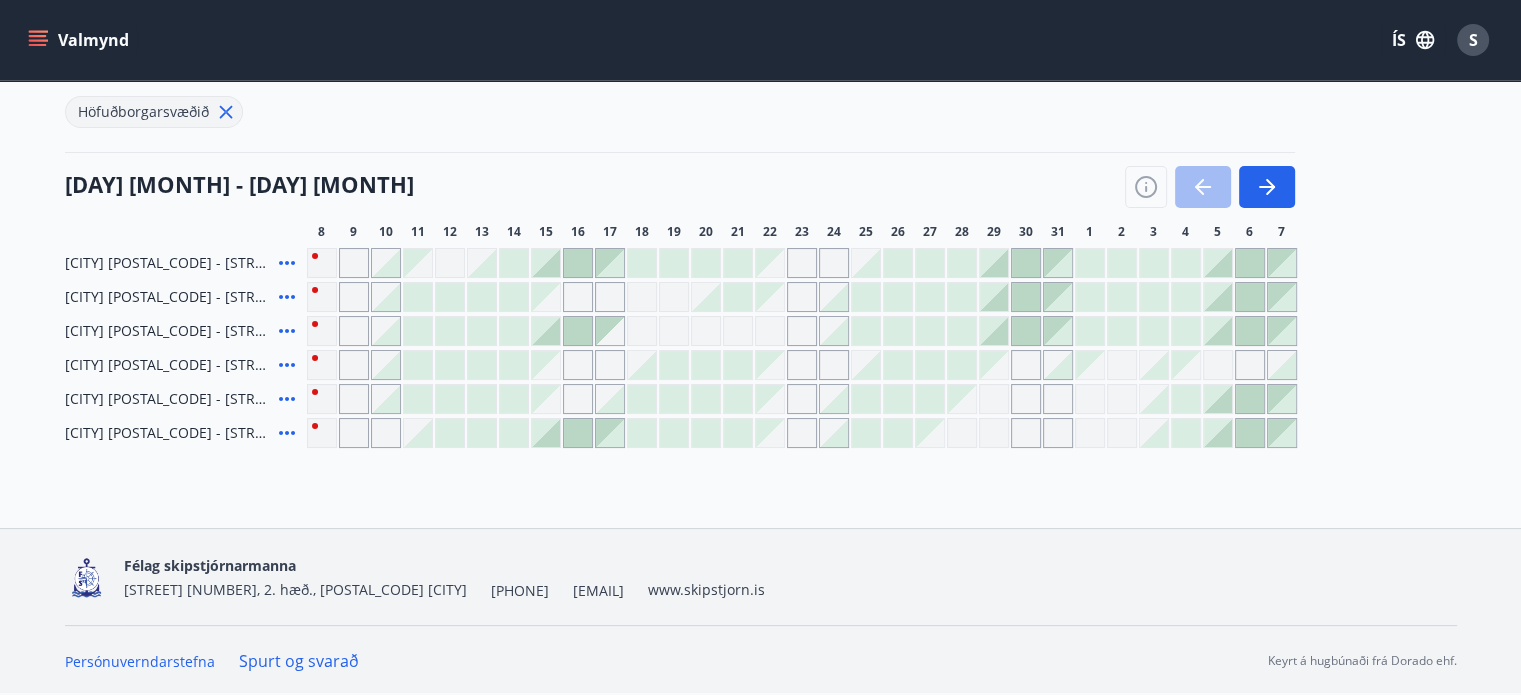 click 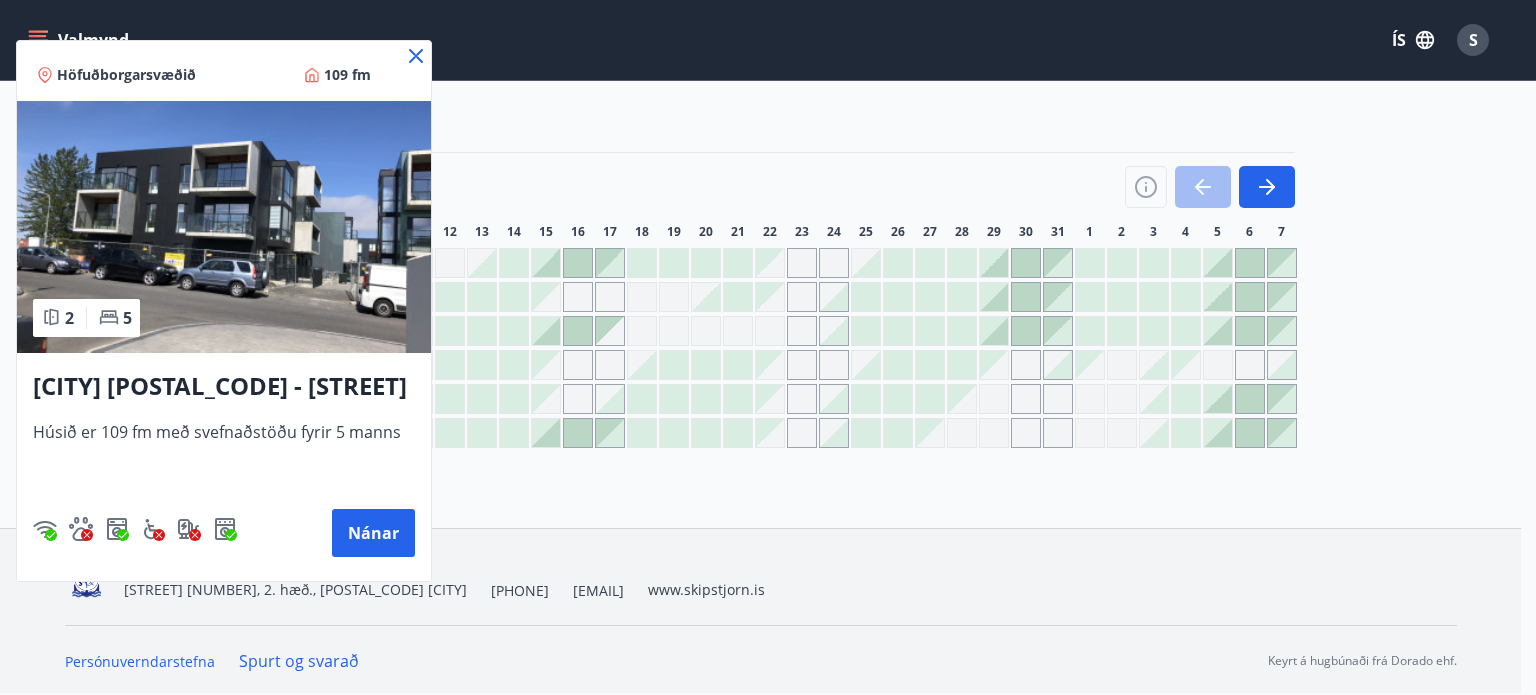 click 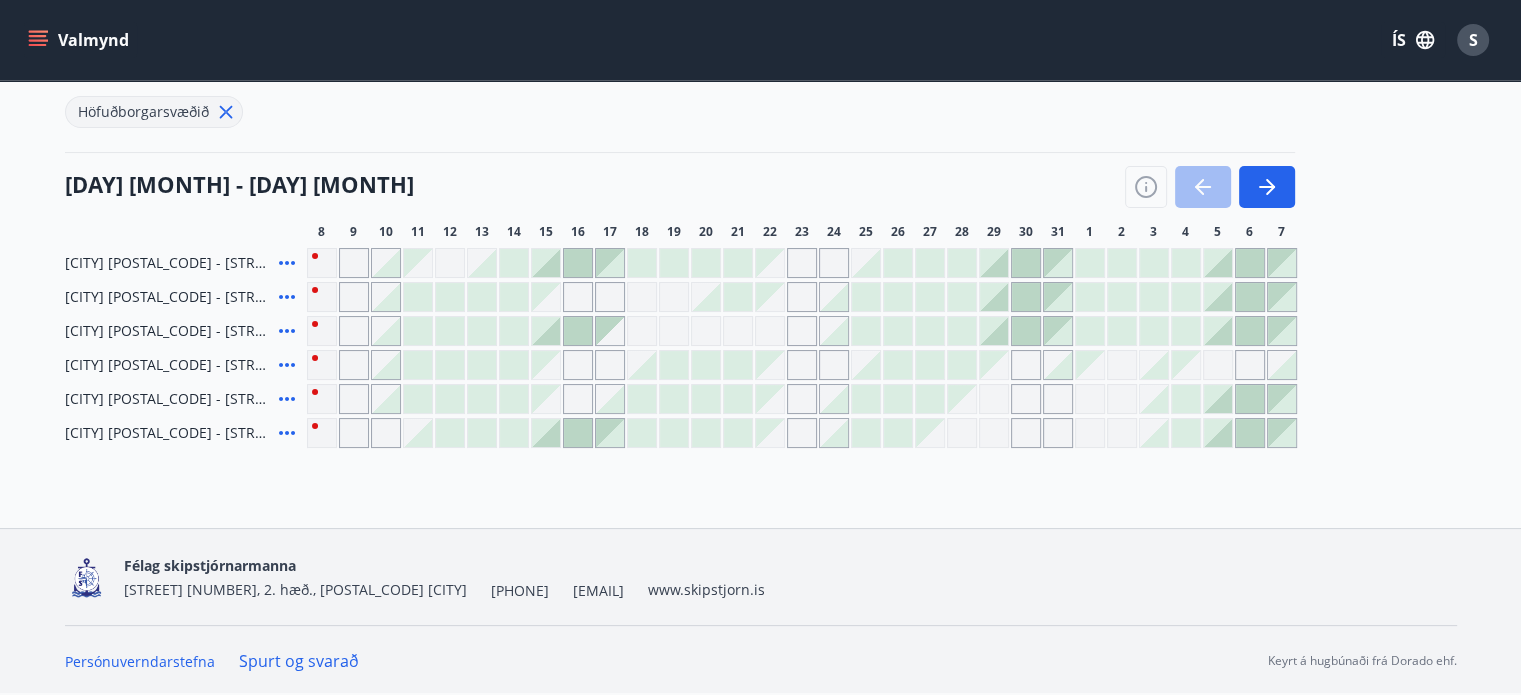 click 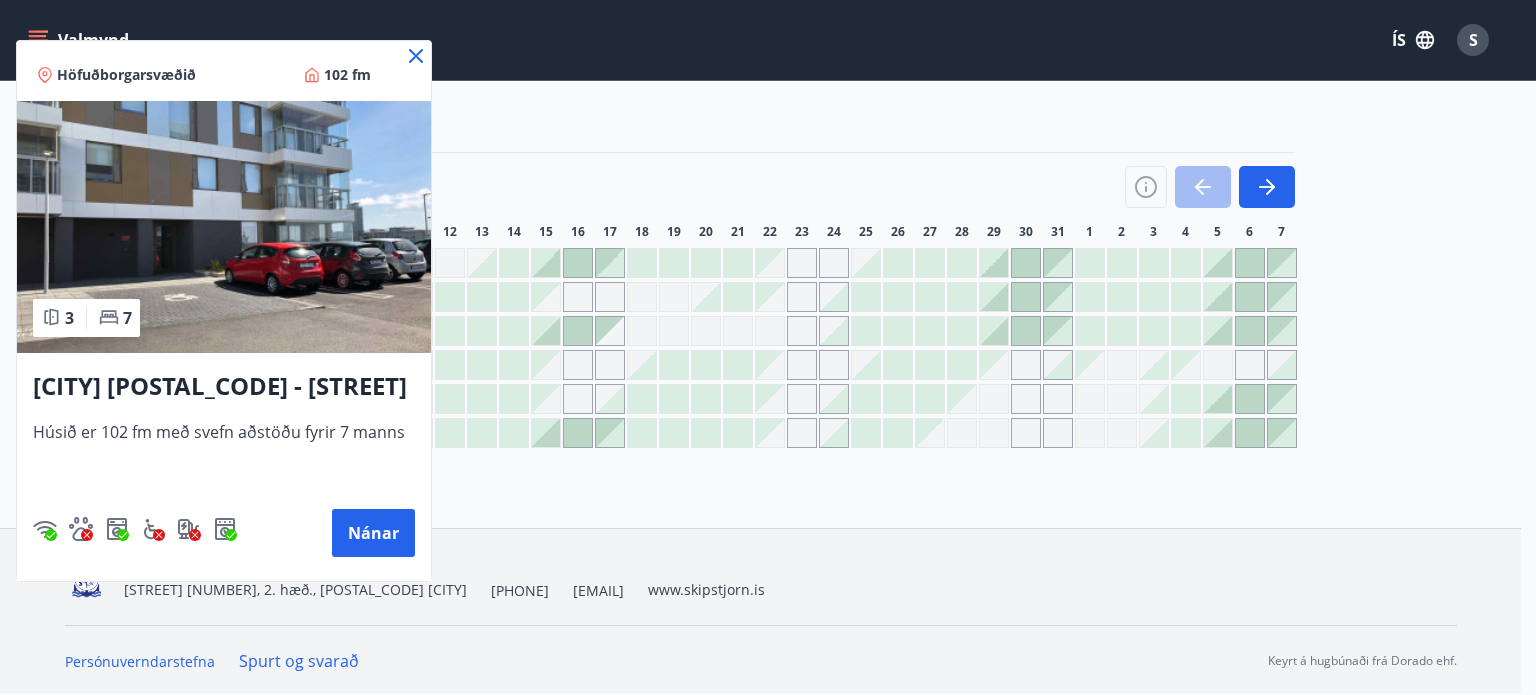 click 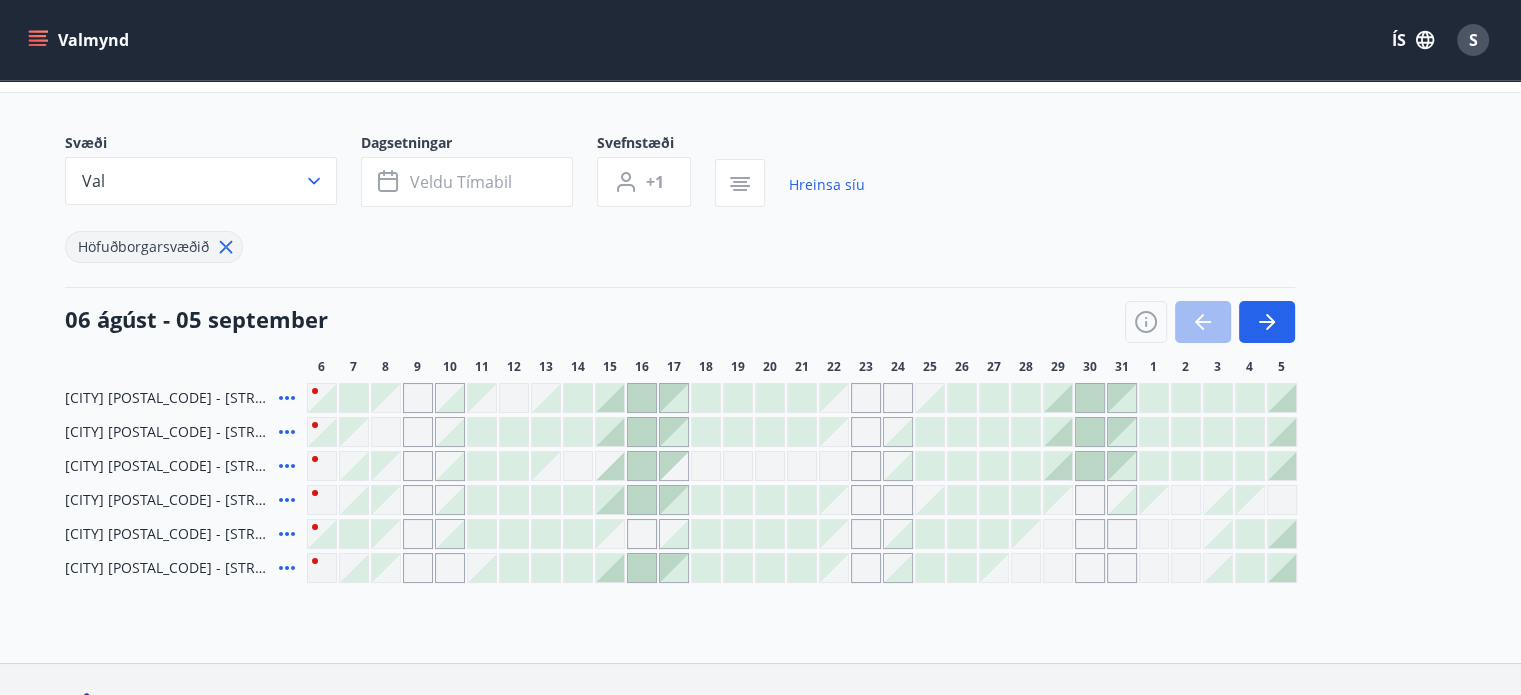 scroll, scrollTop: 200, scrollLeft: 0, axis: vertical 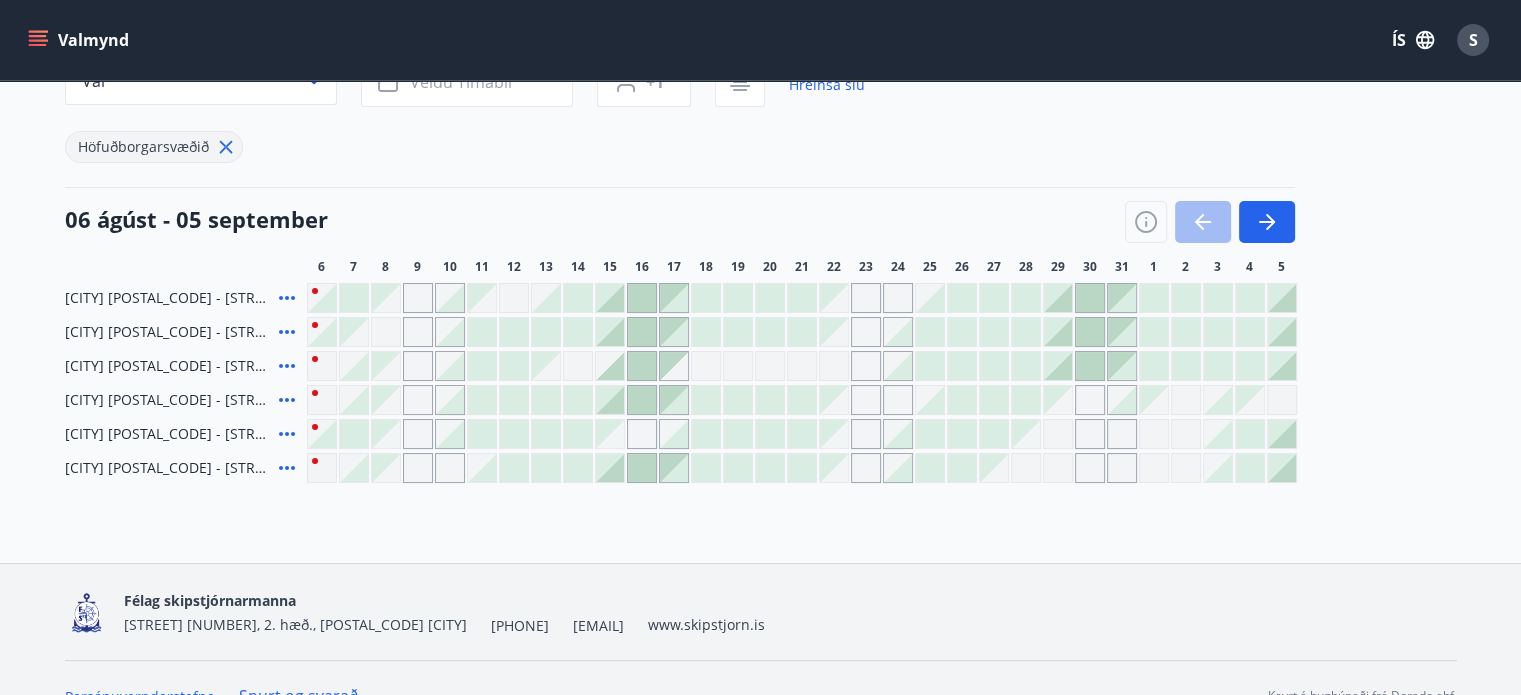 click 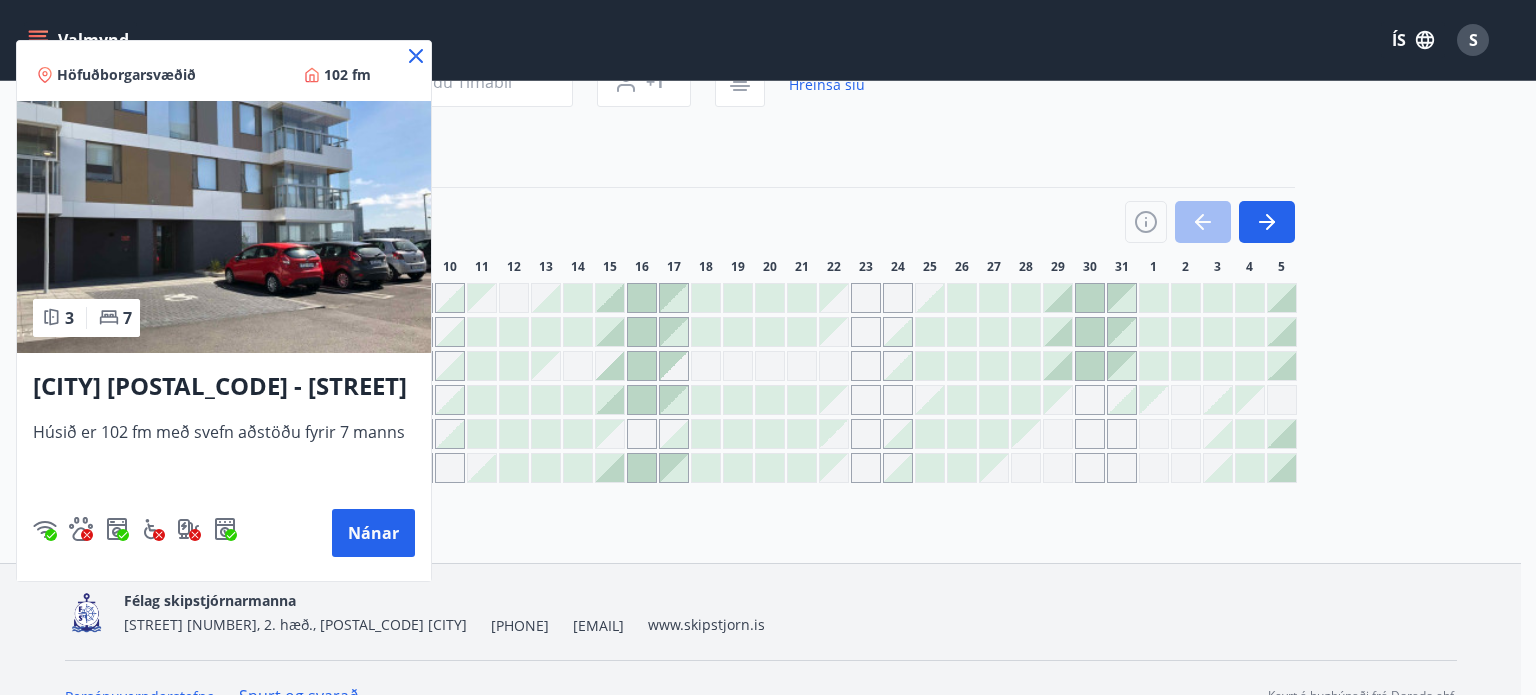 click 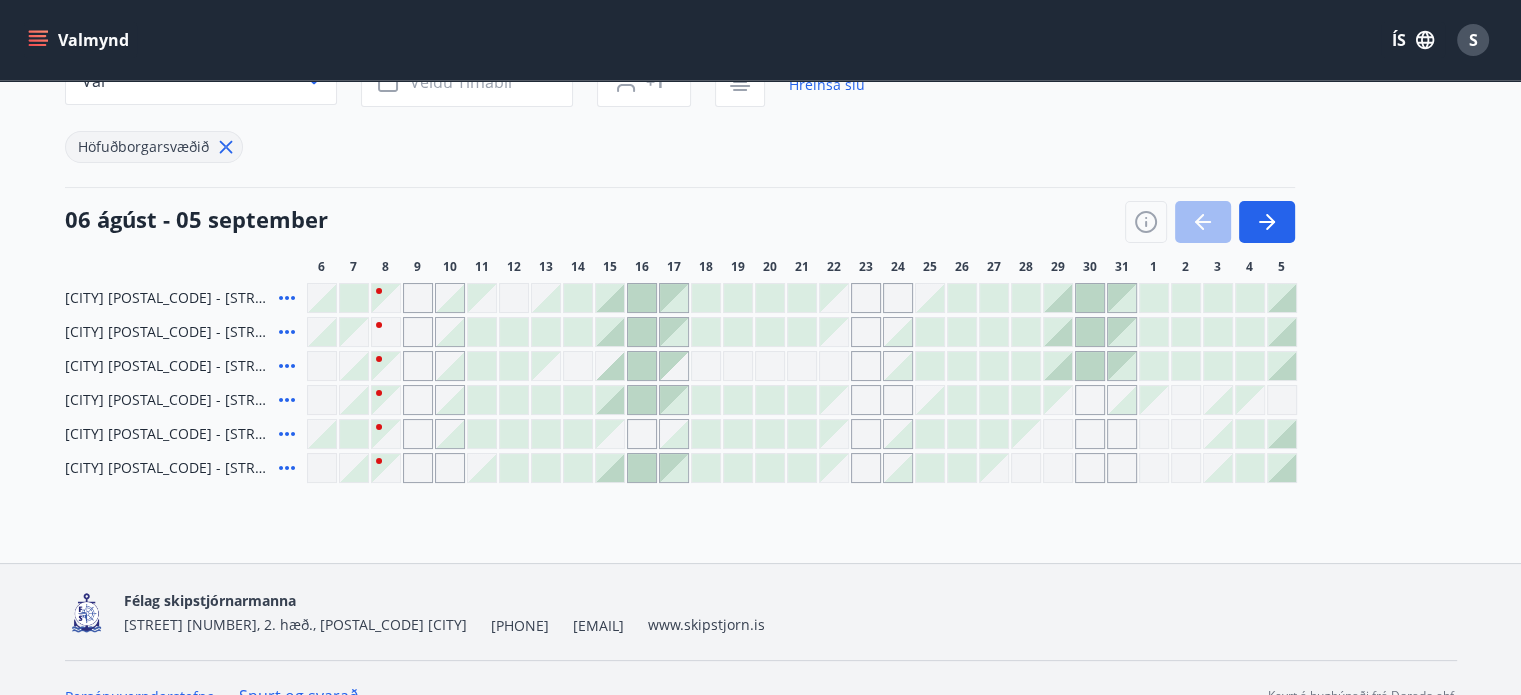 click 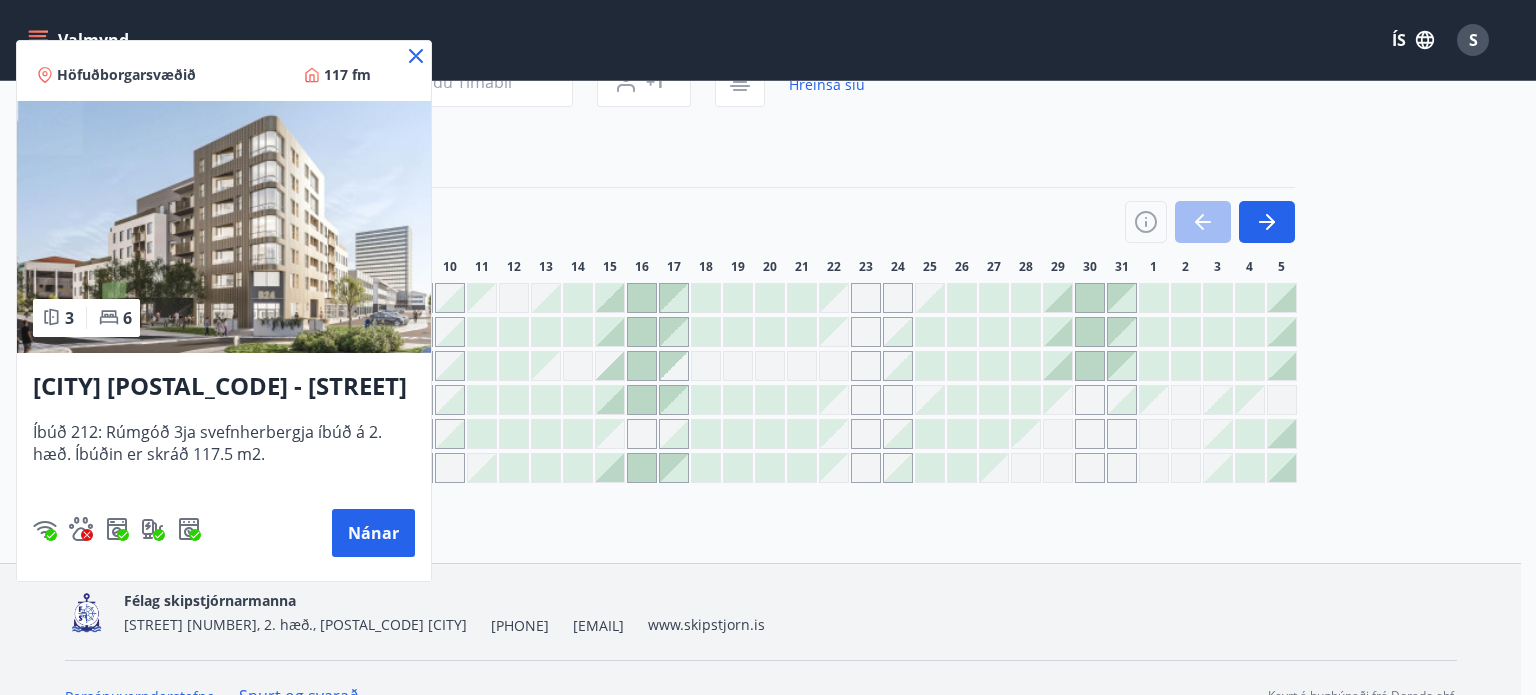 click 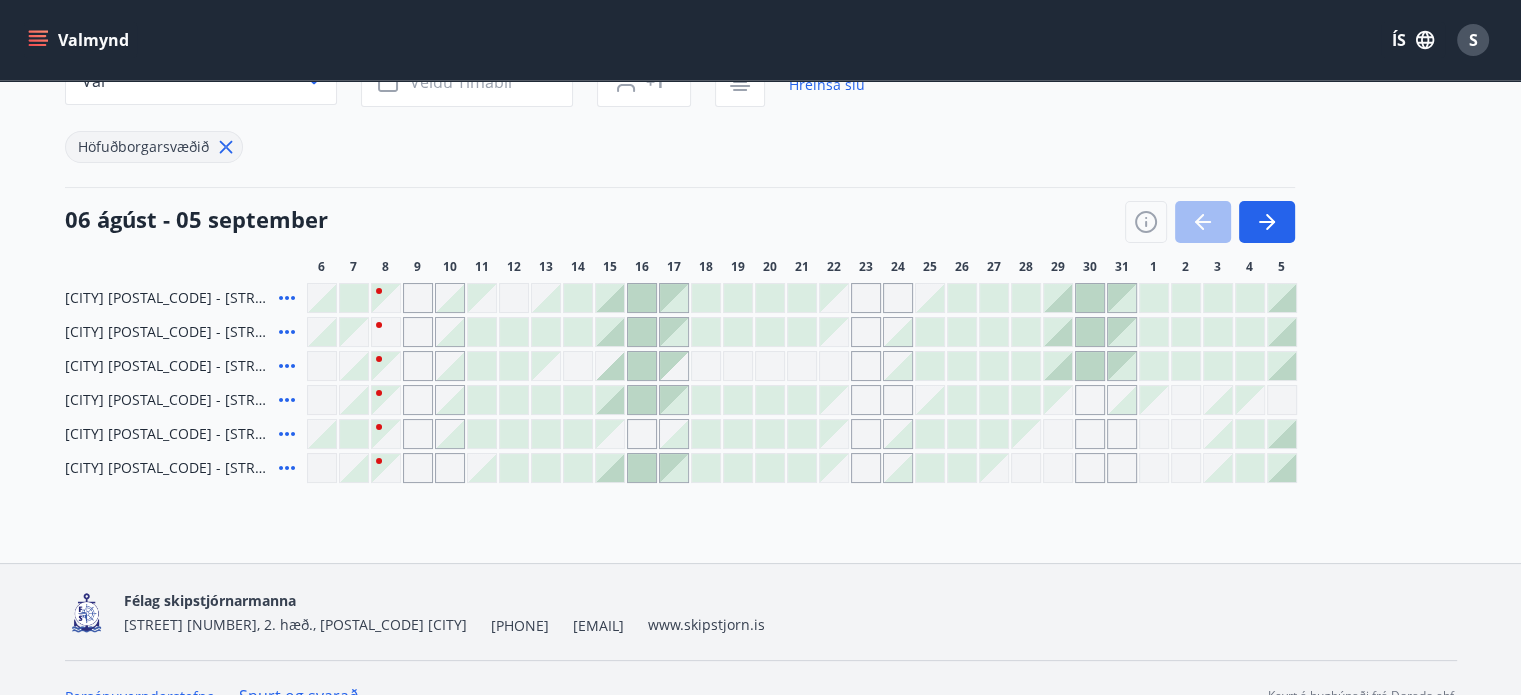 click 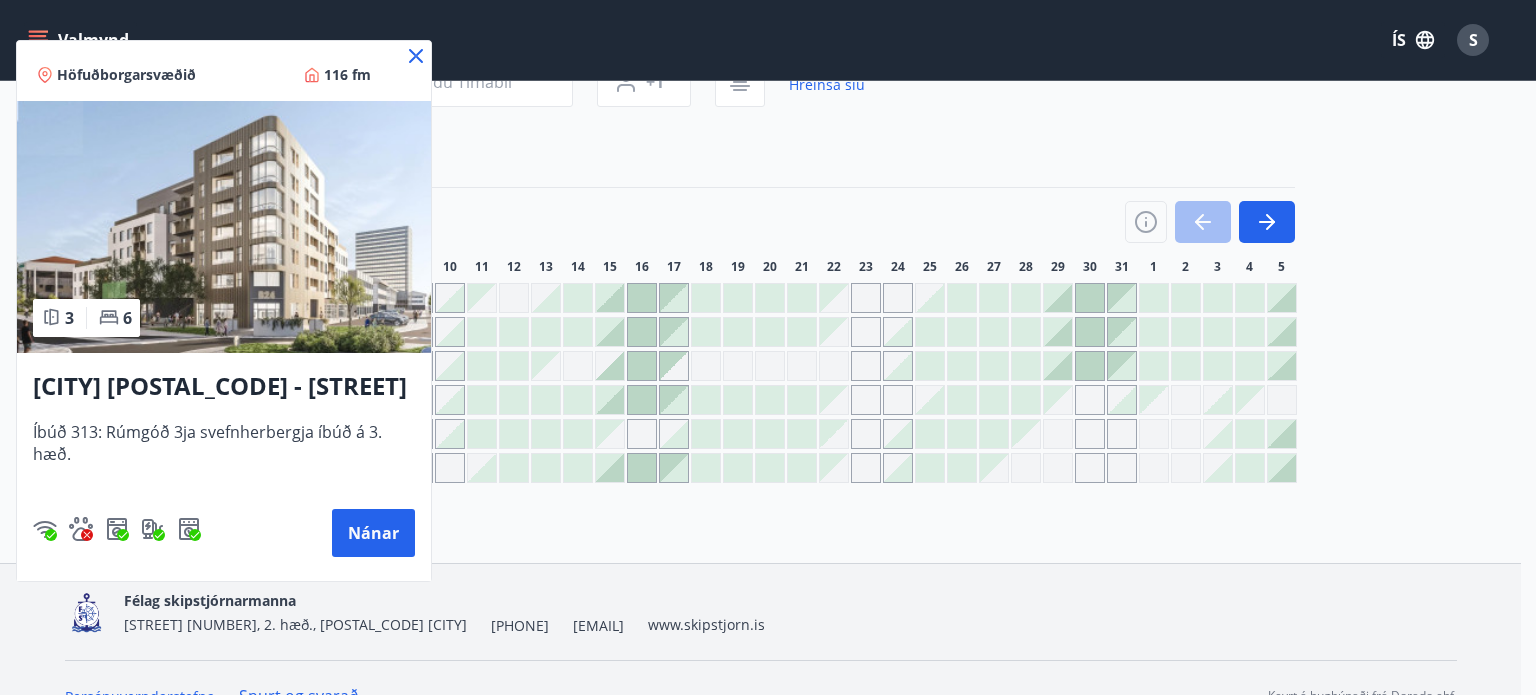 click on "Höfuðborgarsvæðið 116   fm" at bounding box center (224, 71) 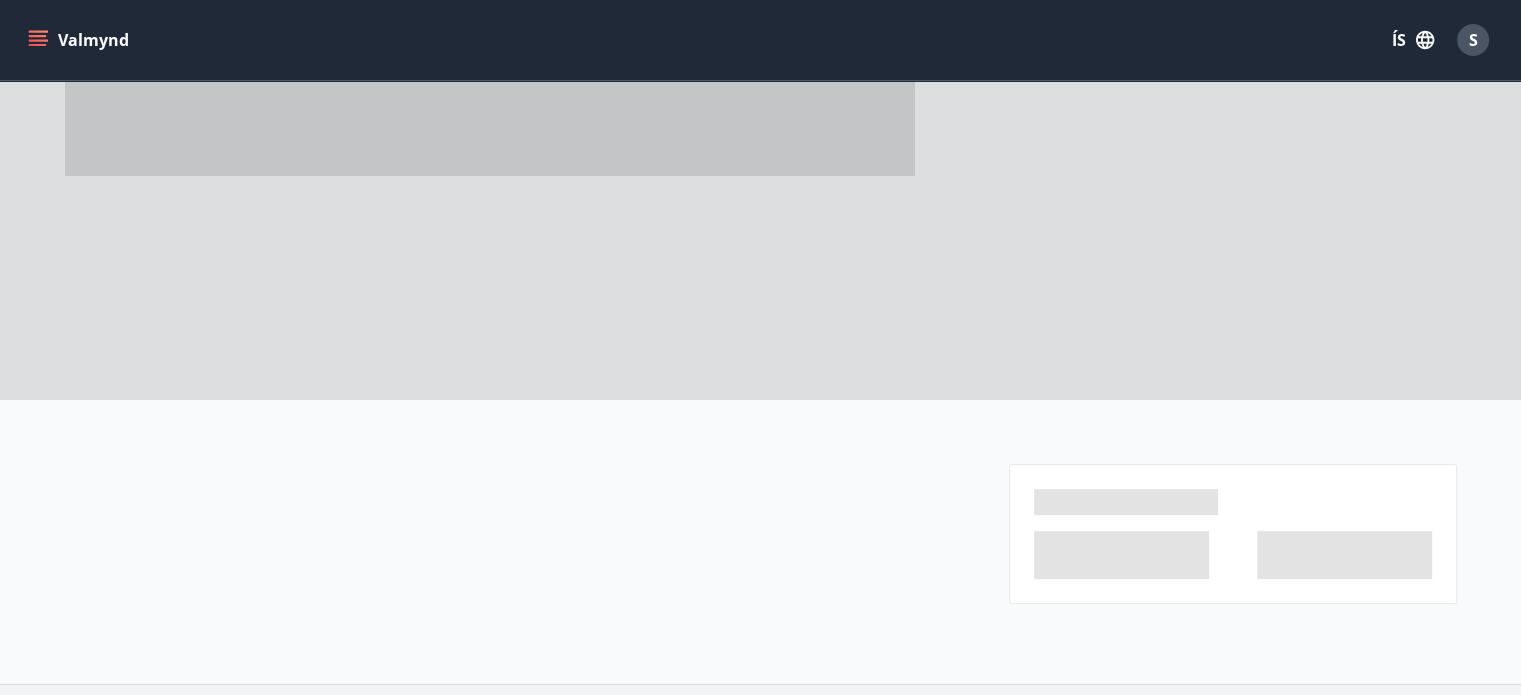 scroll, scrollTop: 0, scrollLeft: 0, axis: both 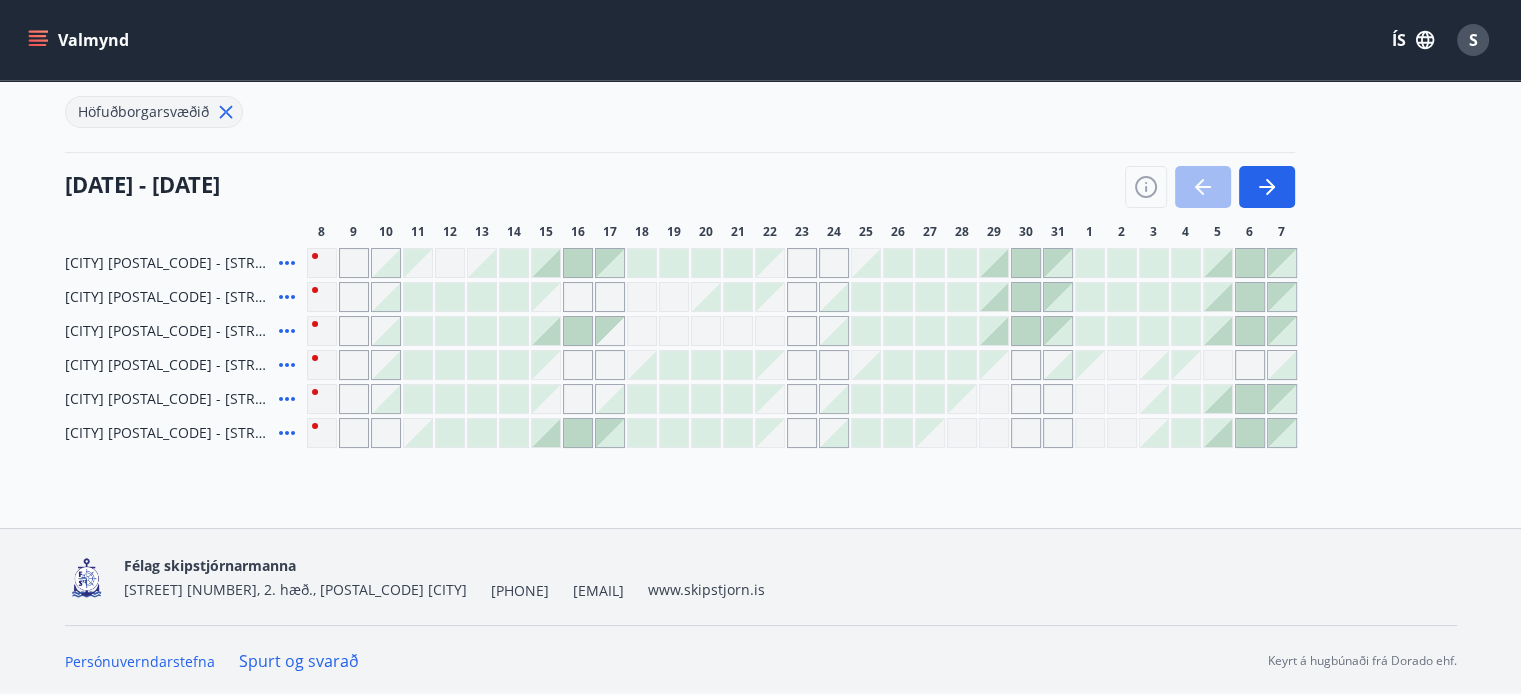 click 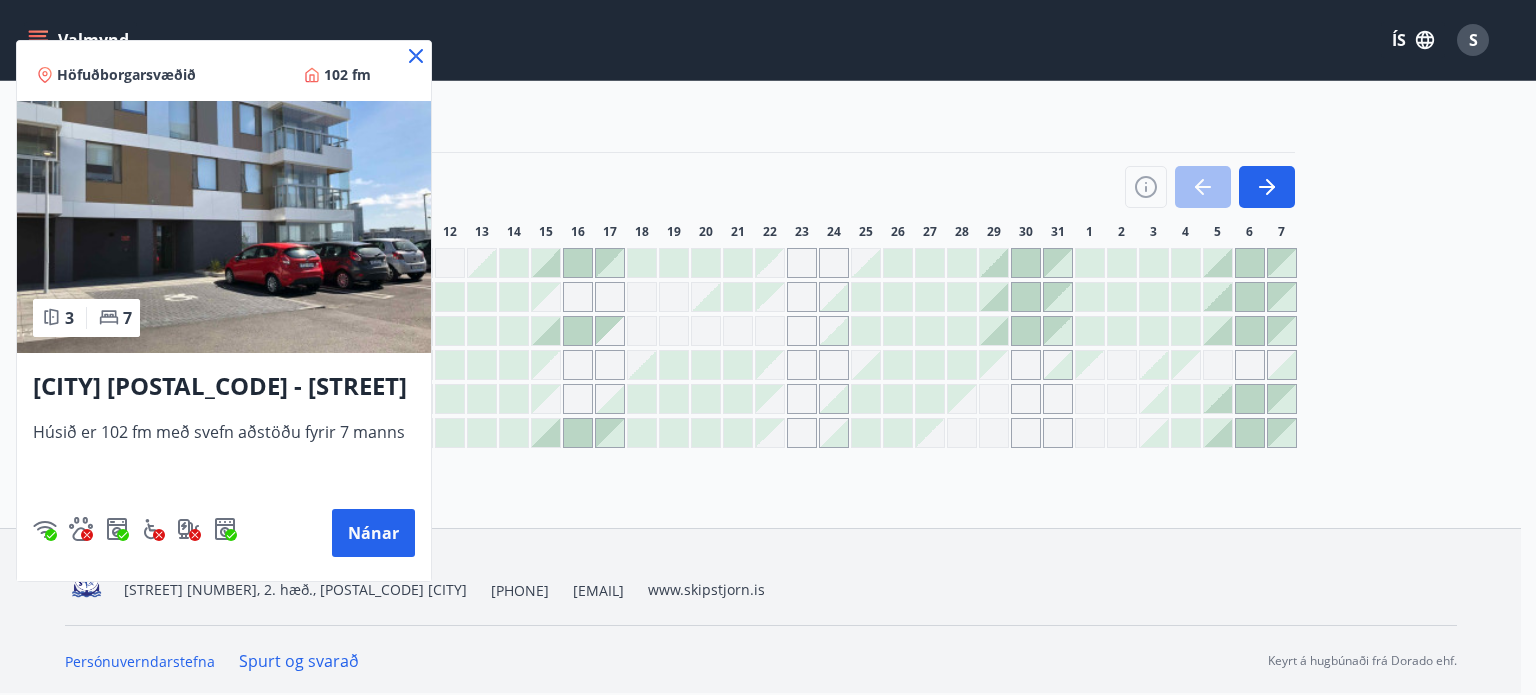 click 